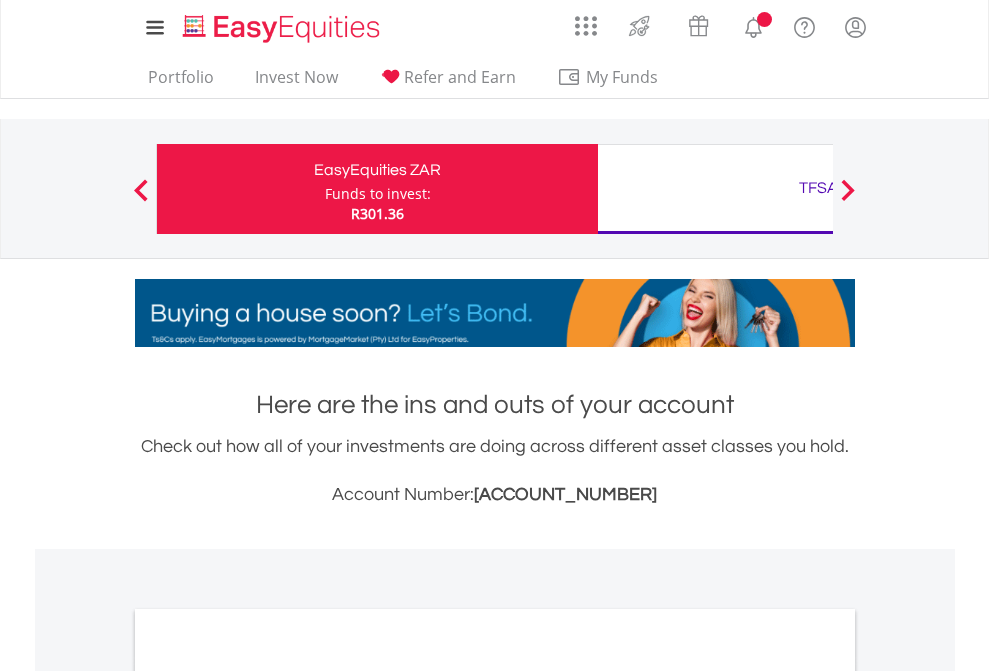 scroll, scrollTop: 0, scrollLeft: 0, axis: both 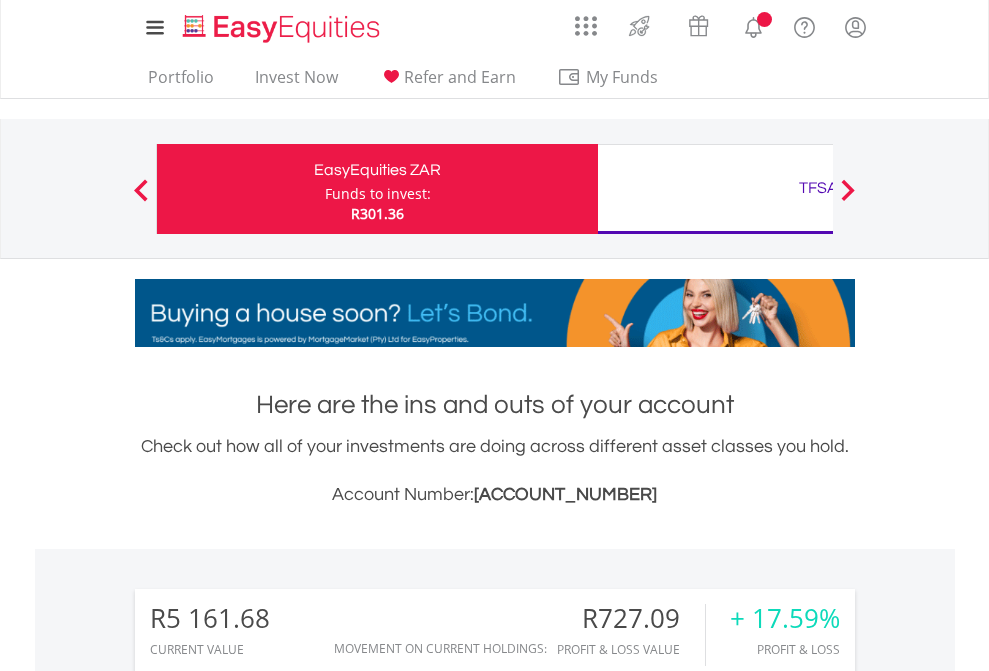 click on "Funds to invest:" at bounding box center [378, 194] 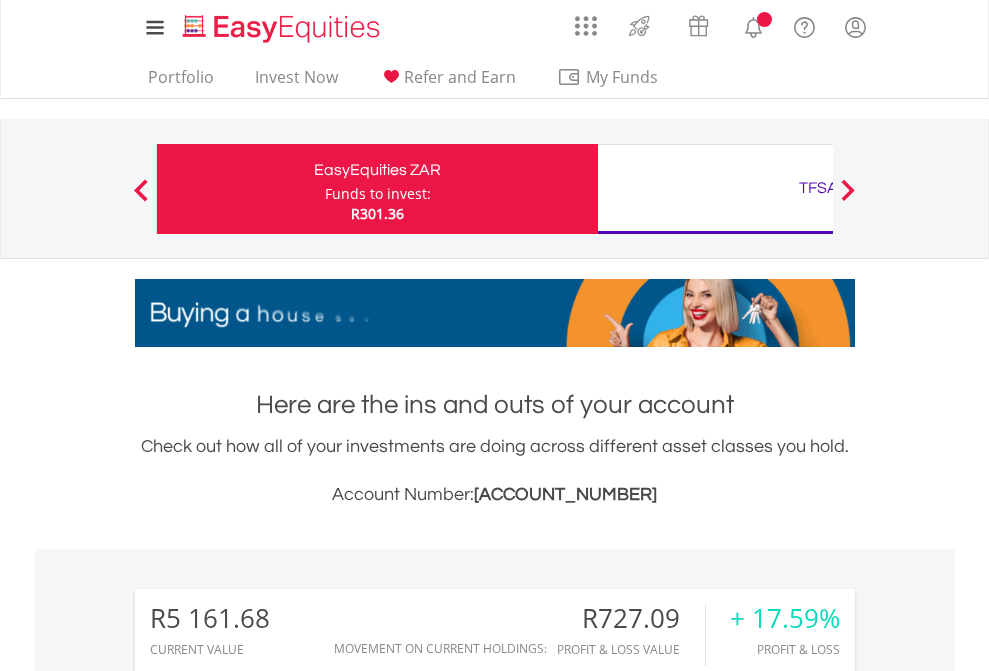 scroll, scrollTop: 192, scrollLeft: 314, axis: both 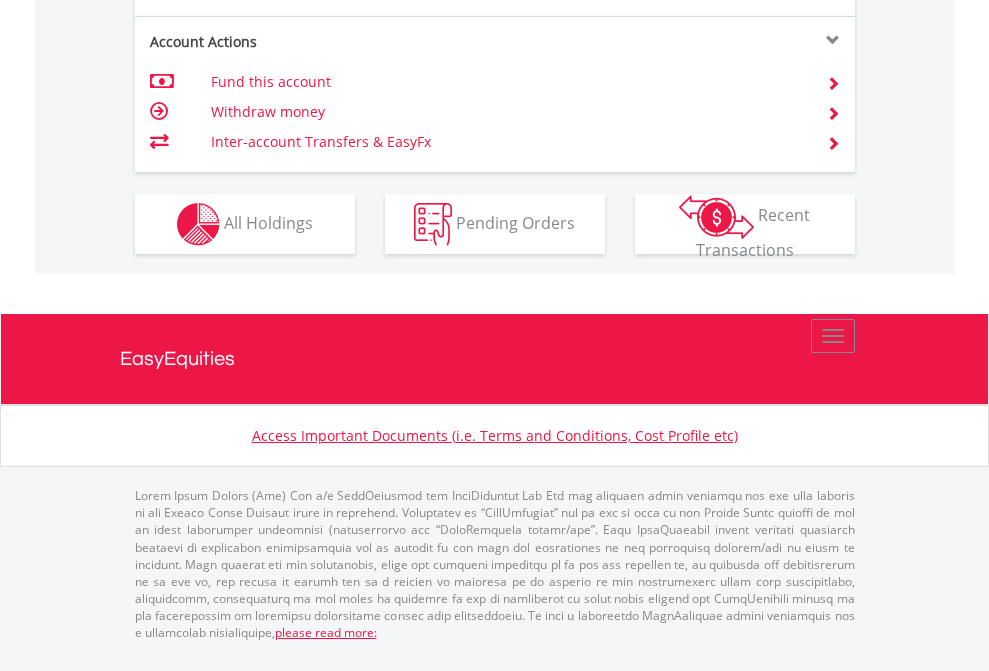 click on "Investment types" at bounding box center (706, -337) 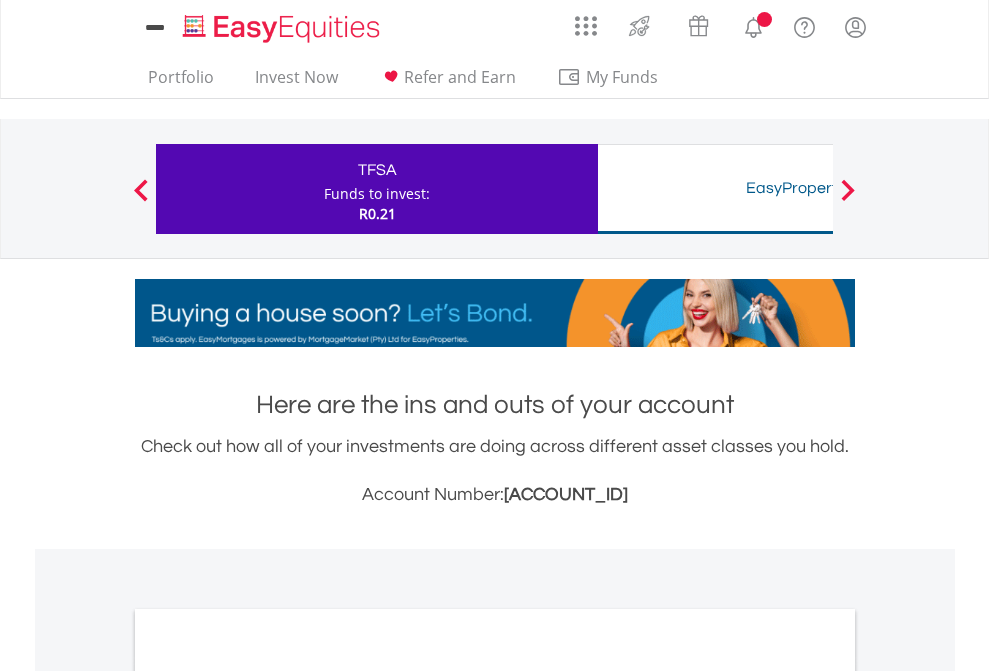scroll, scrollTop: 0, scrollLeft: 0, axis: both 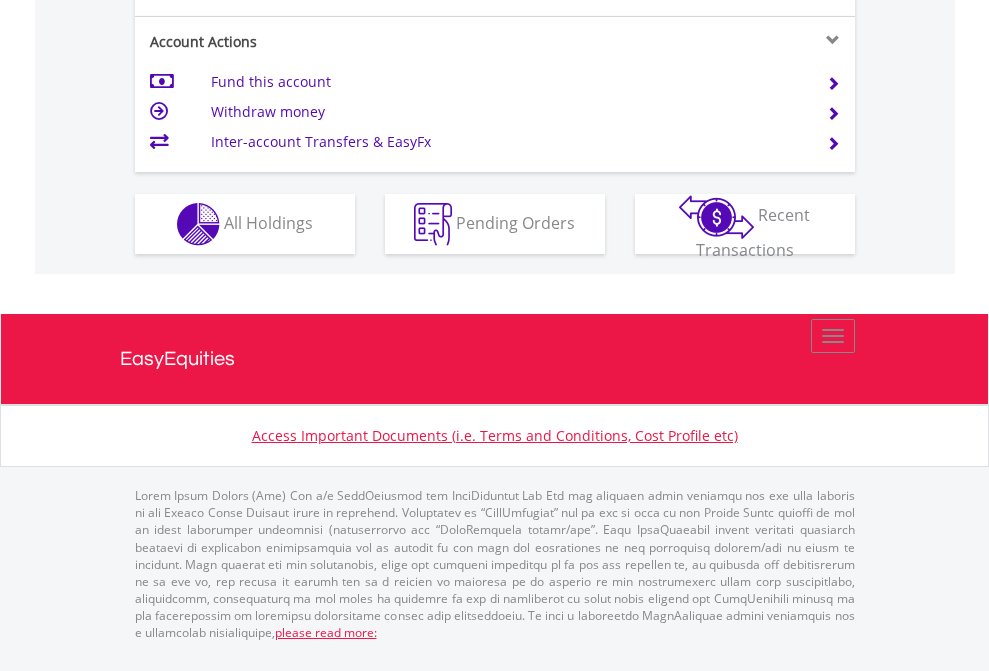 click on "Investment types" at bounding box center [706, -337] 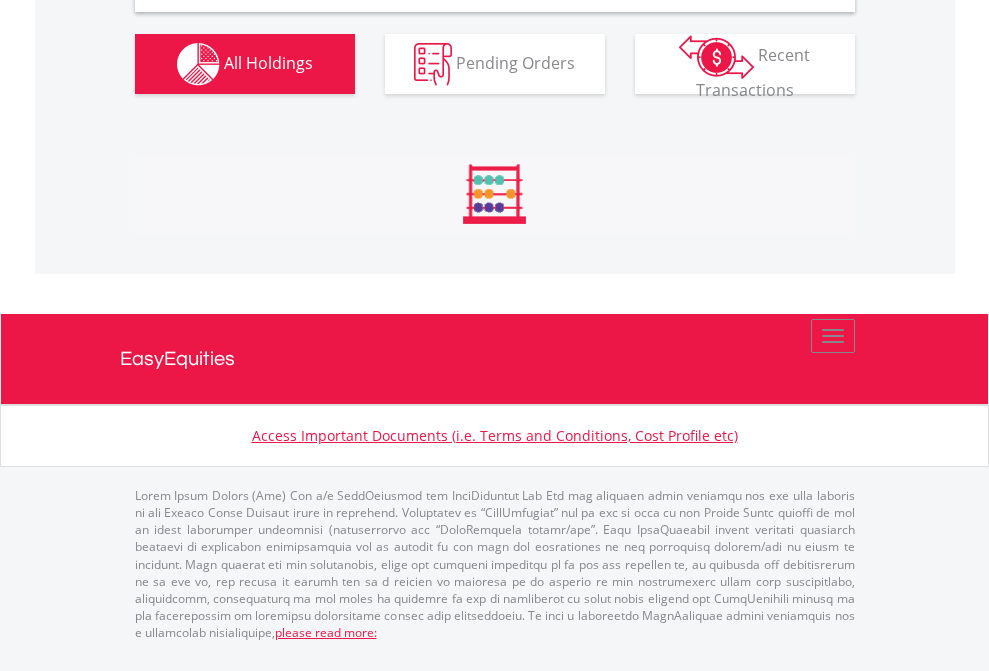 scroll, scrollTop: 1933, scrollLeft: 0, axis: vertical 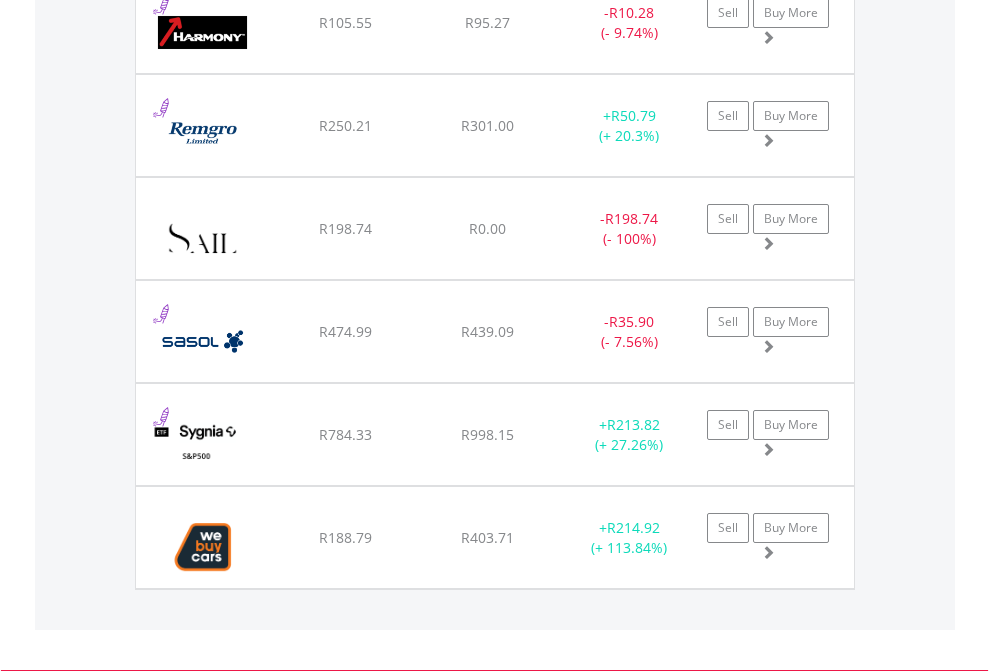 click on "TFSA" at bounding box center (818, -1745) 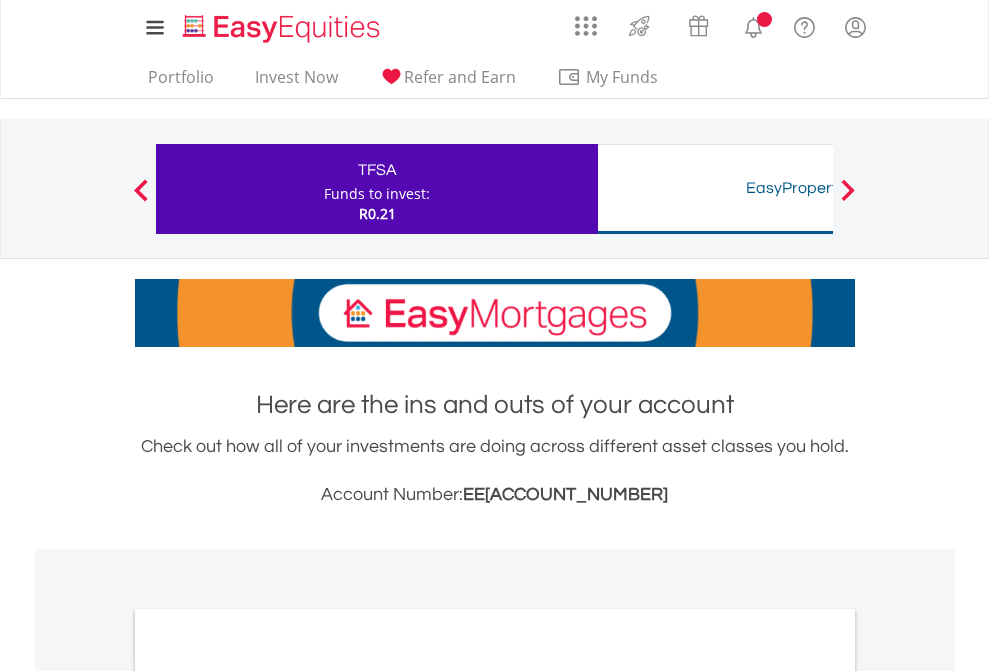 scroll, scrollTop: 1202, scrollLeft: 0, axis: vertical 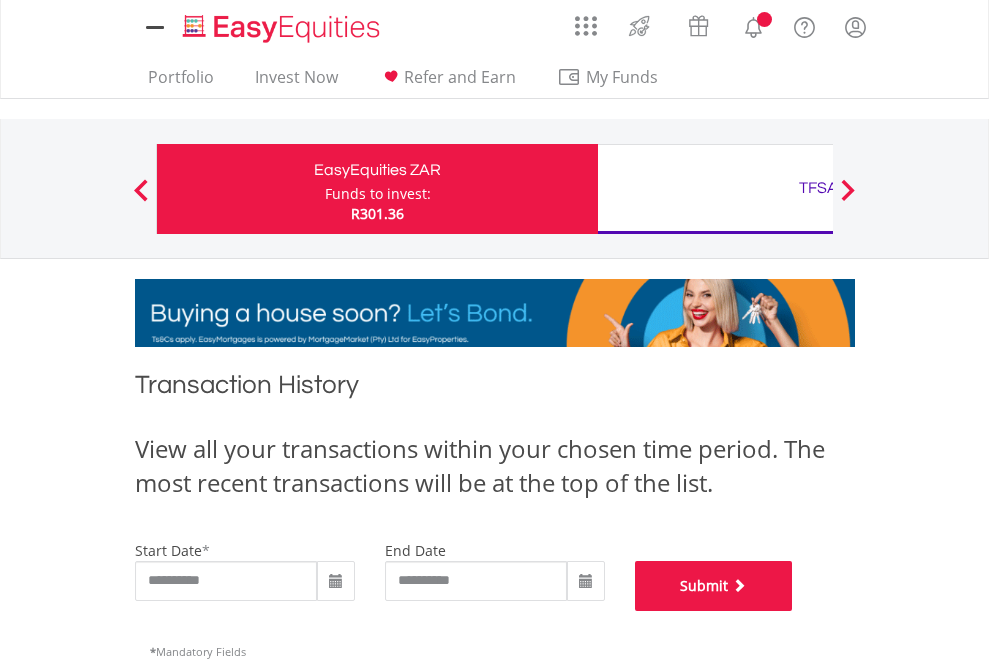 click on "Submit" at bounding box center [714, 586] 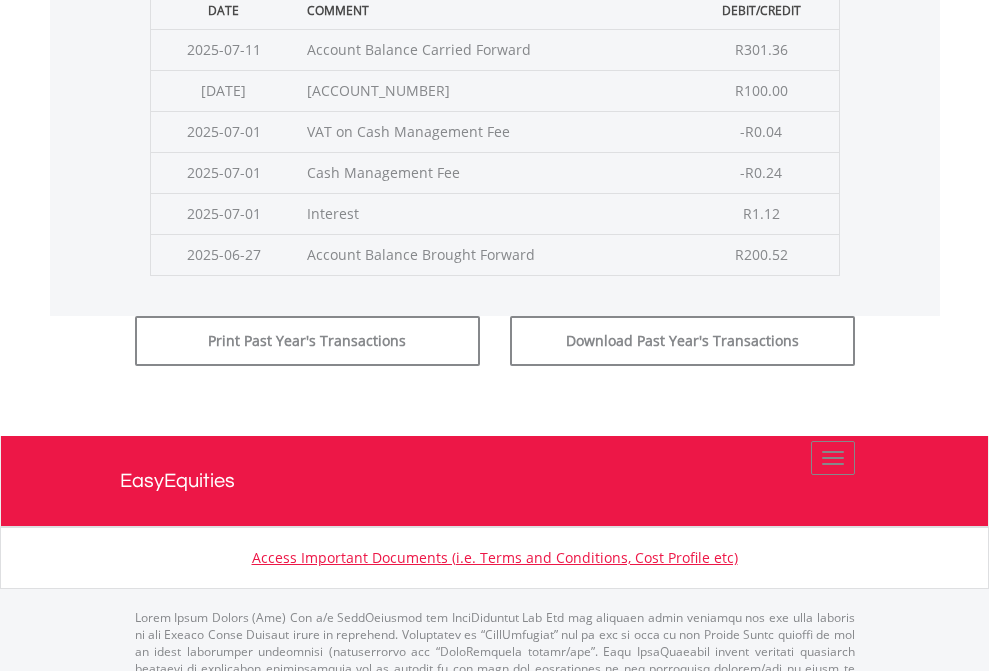 scroll, scrollTop: 811, scrollLeft: 0, axis: vertical 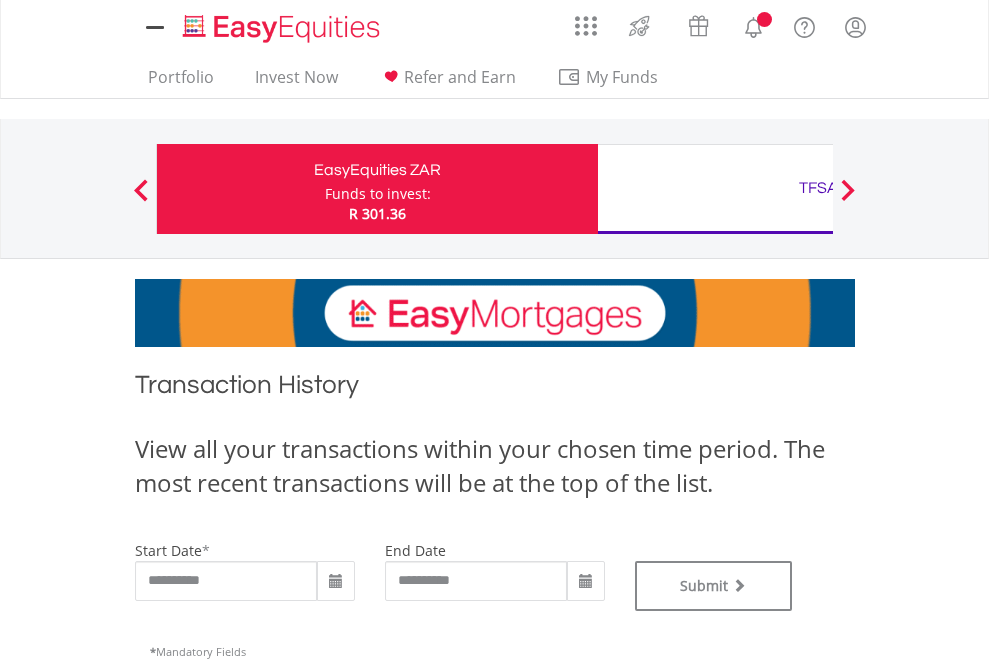 click on "TFSA" at bounding box center [818, 188] 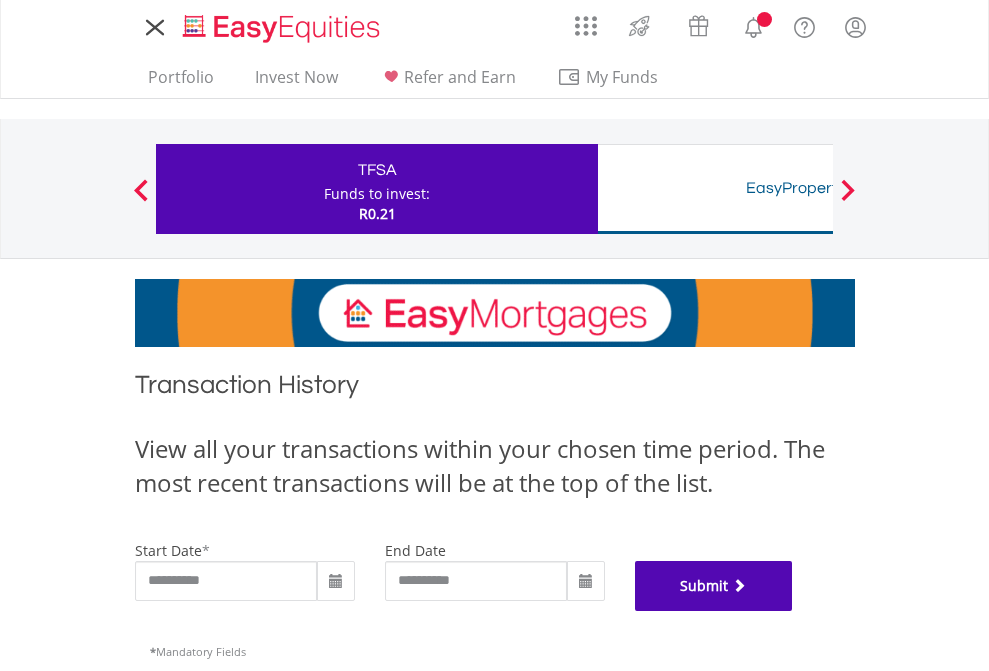 click on "Submit" at bounding box center (714, 586) 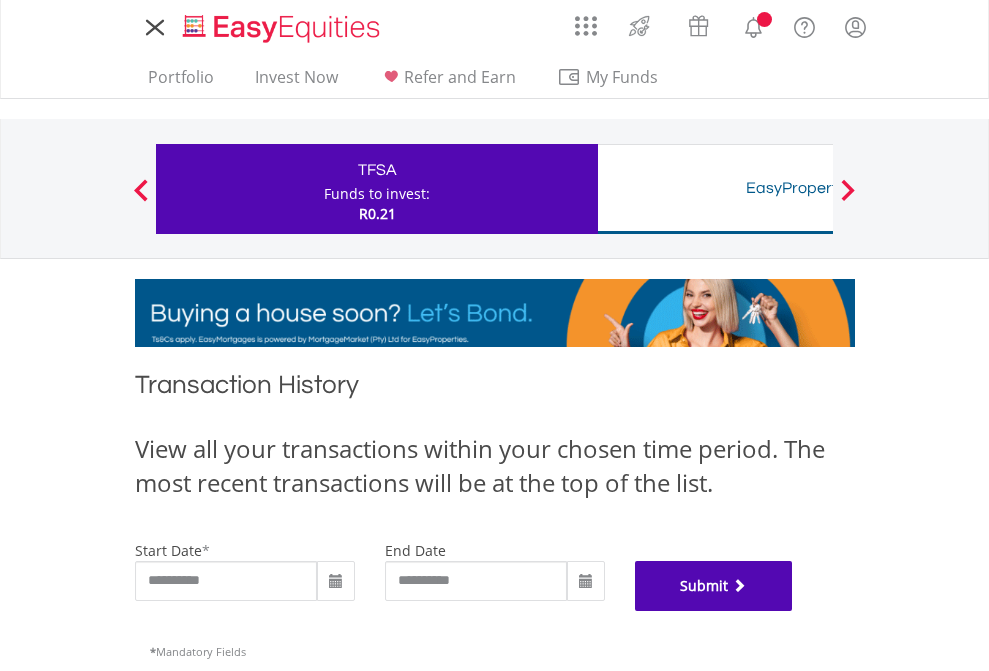 scroll, scrollTop: 811, scrollLeft: 0, axis: vertical 